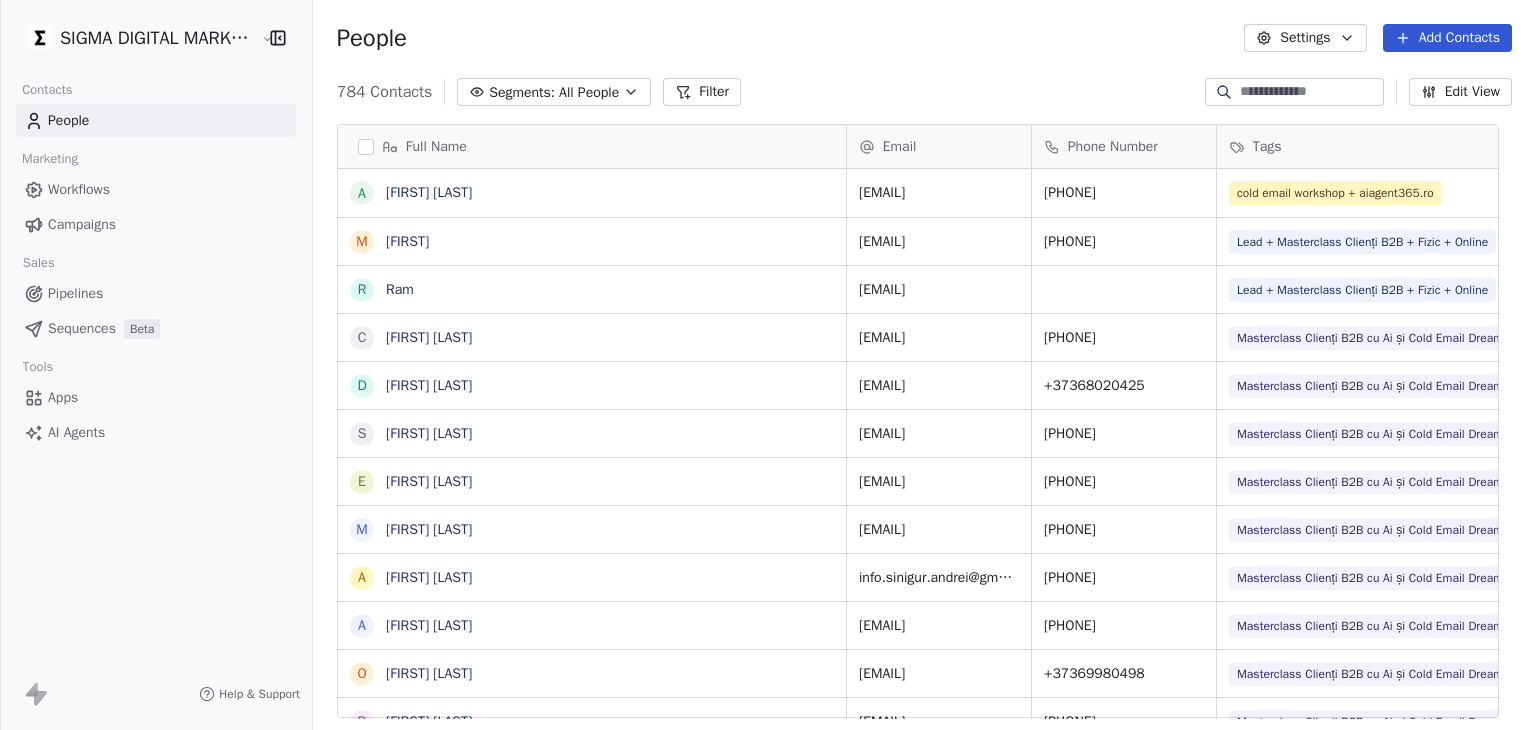 scroll, scrollTop: 0, scrollLeft: 0, axis: both 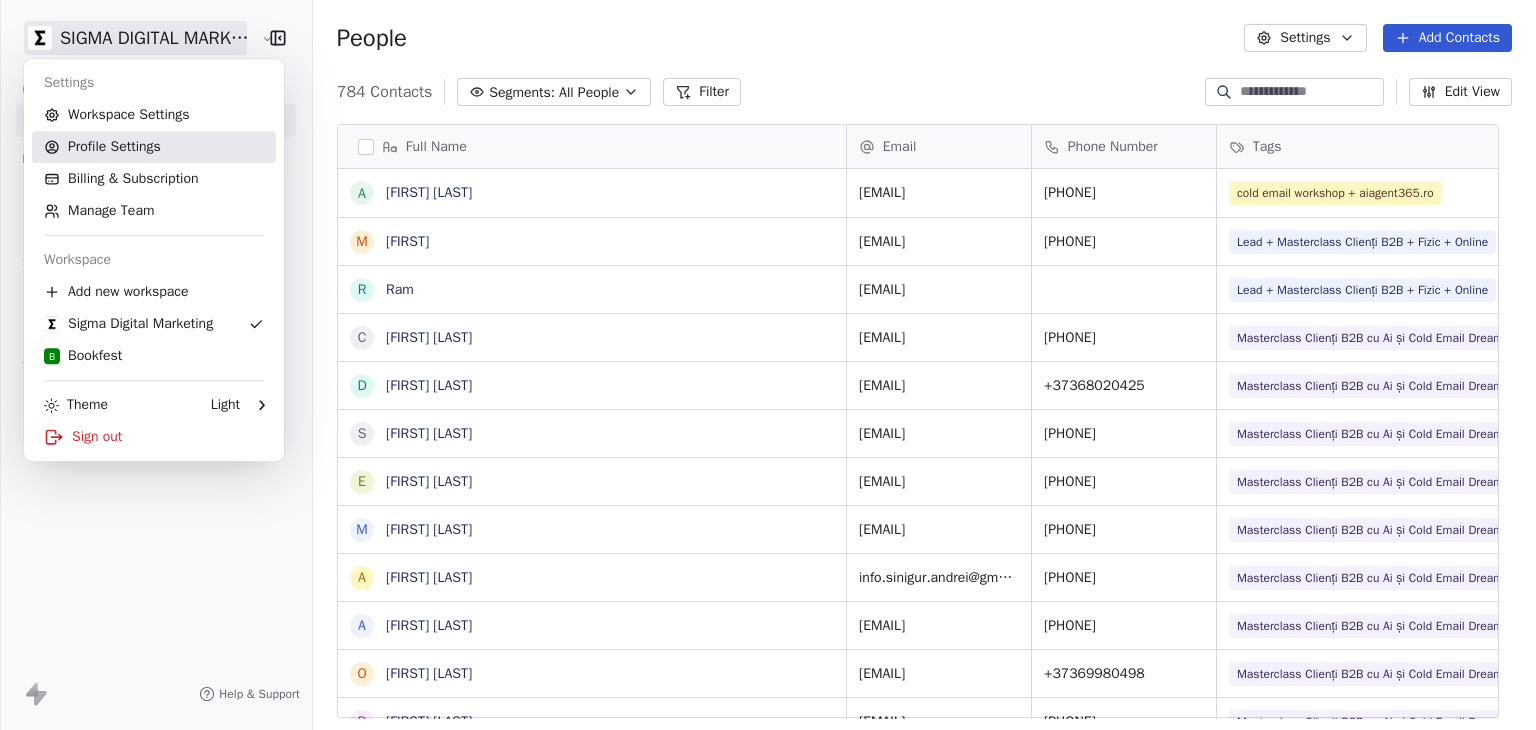 click on "Profile Settings" at bounding box center [154, 147] 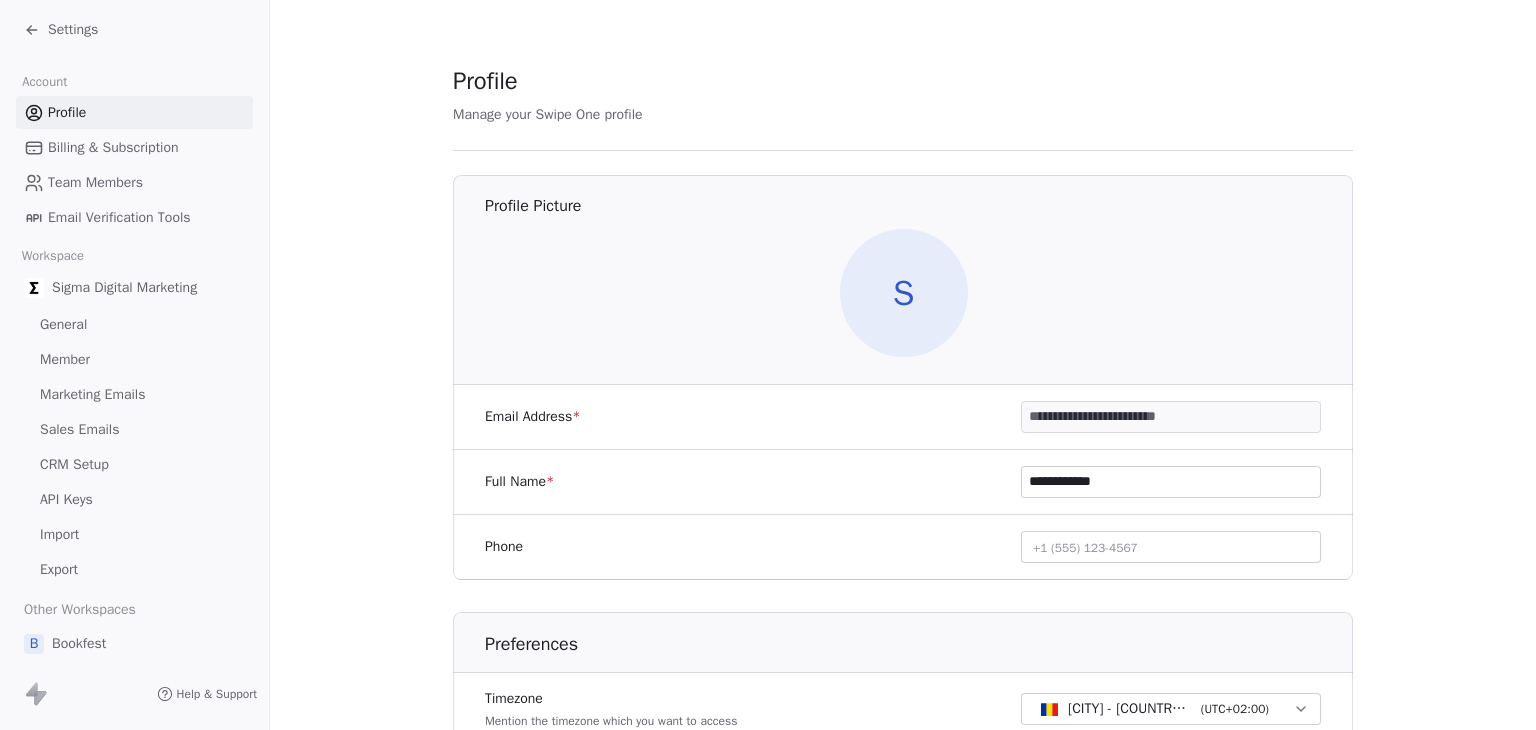 click on "Billing & Subscription" at bounding box center (113, 147) 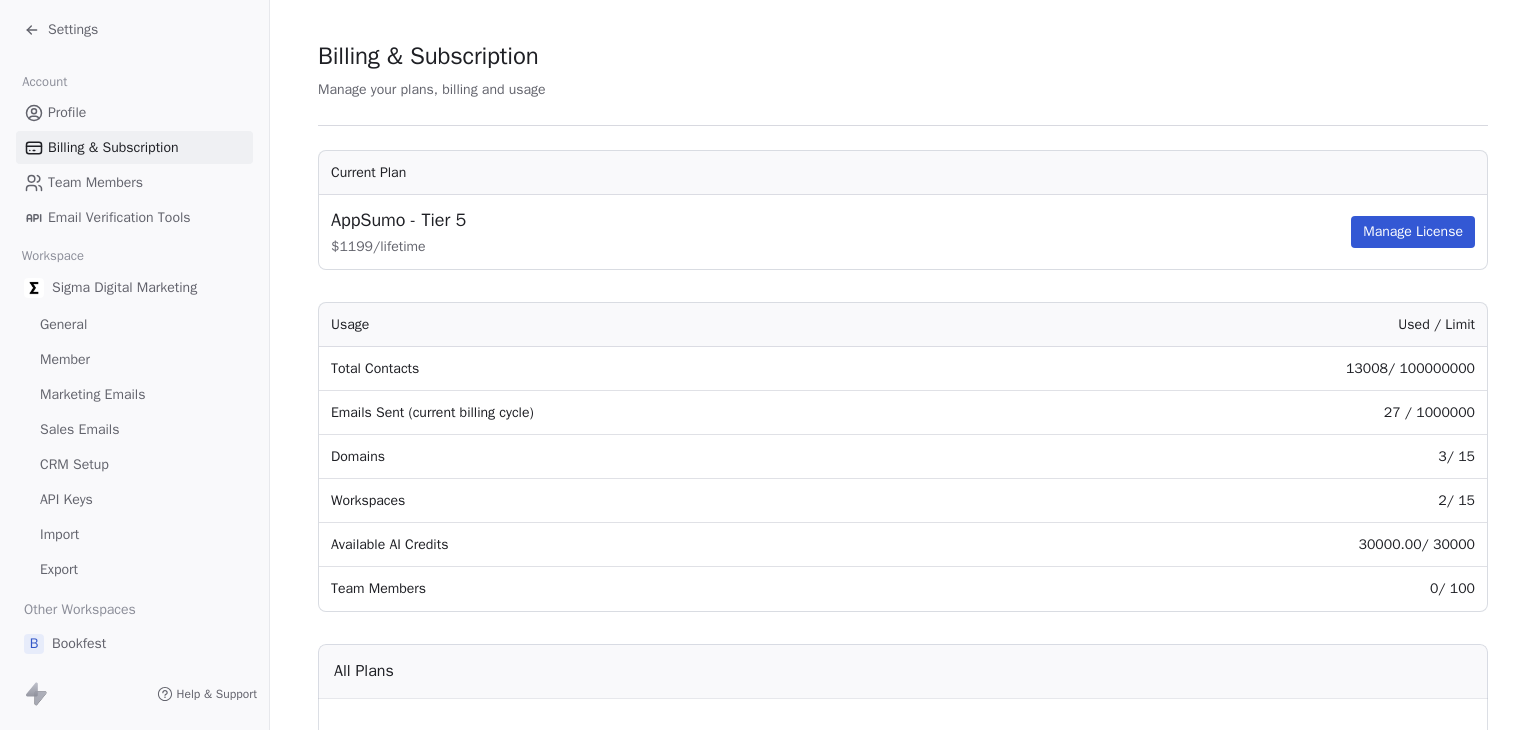 scroll, scrollTop: 0, scrollLeft: 0, axis: both 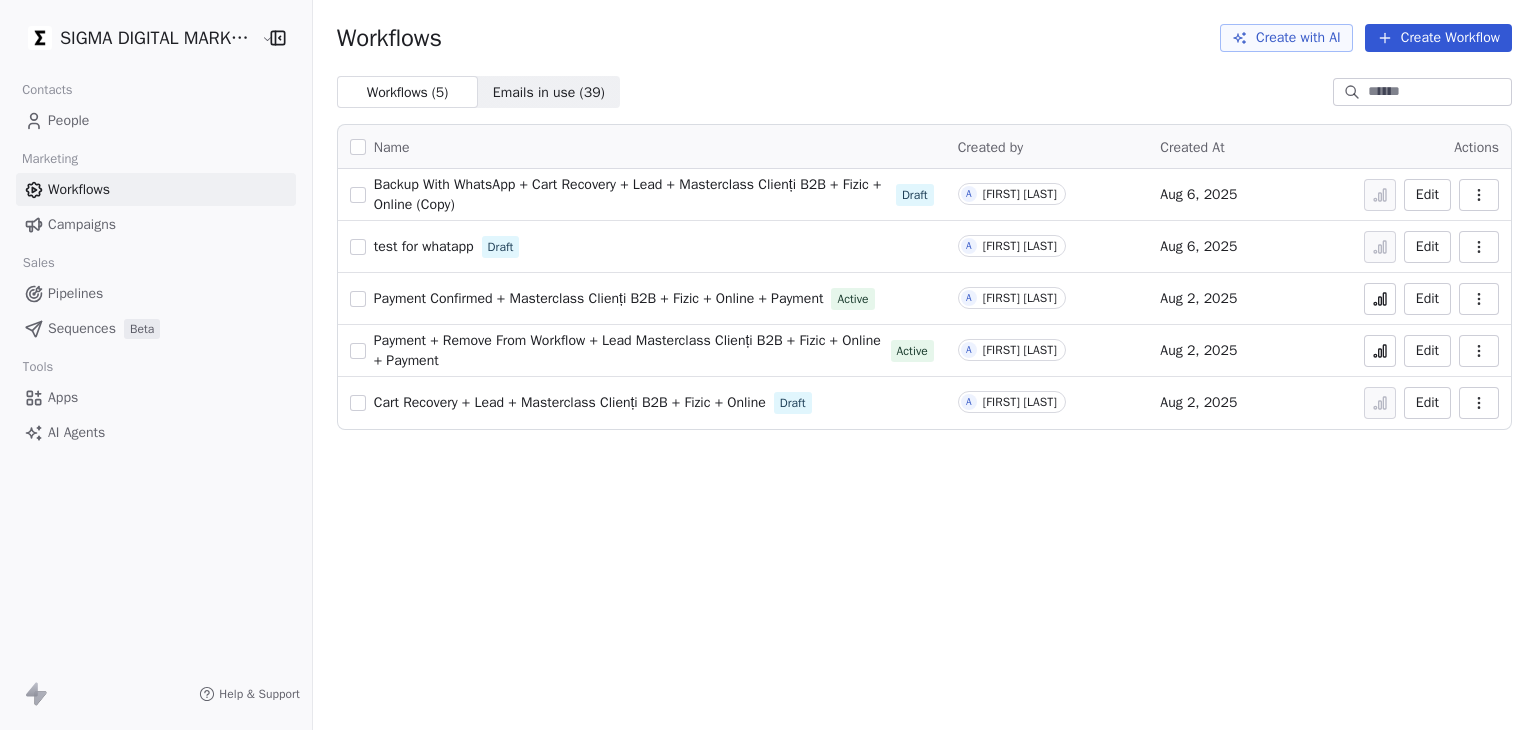 drag, startPoint x: 1386, startPoint y: 301, endPoint x: 1403, endPoint y: 316, distance: 22.671568 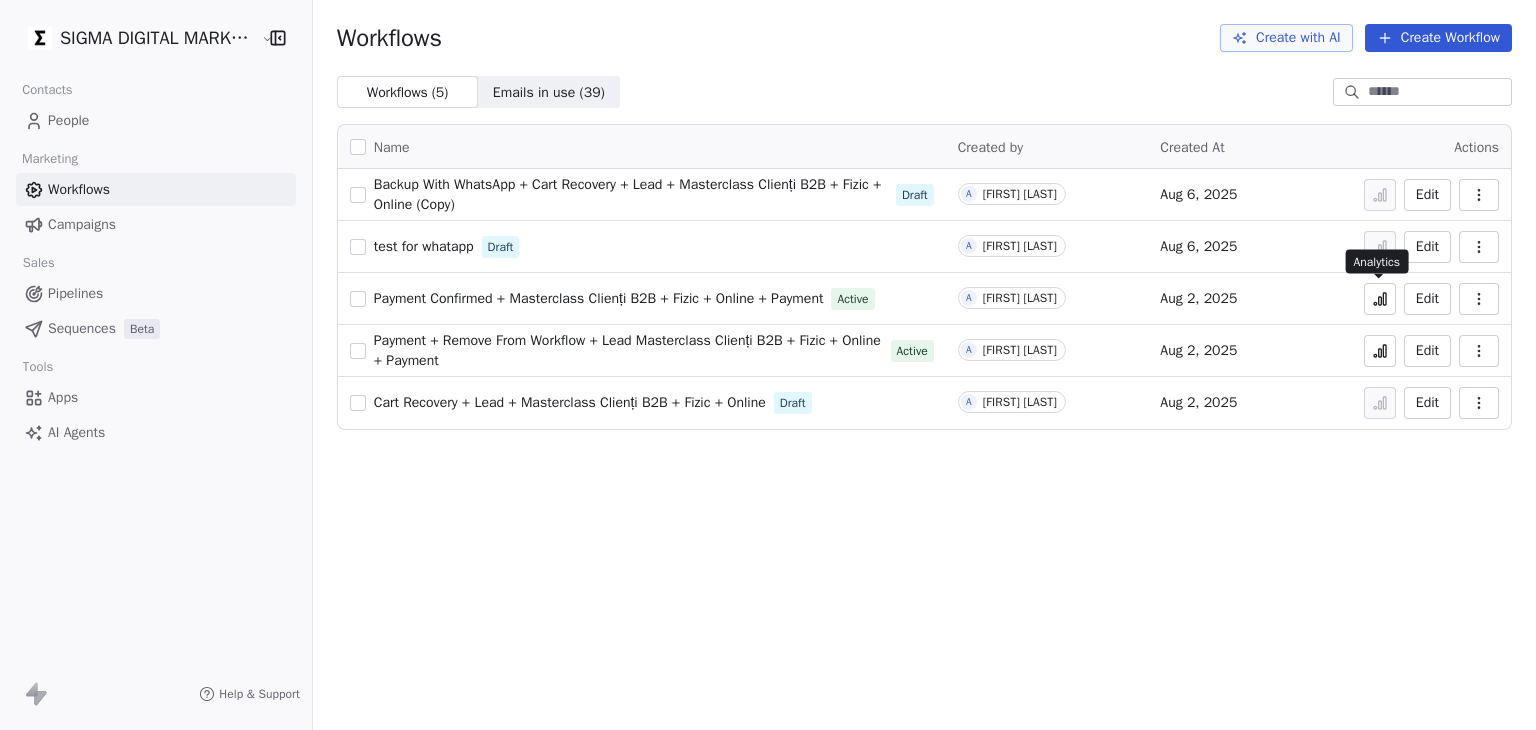 click 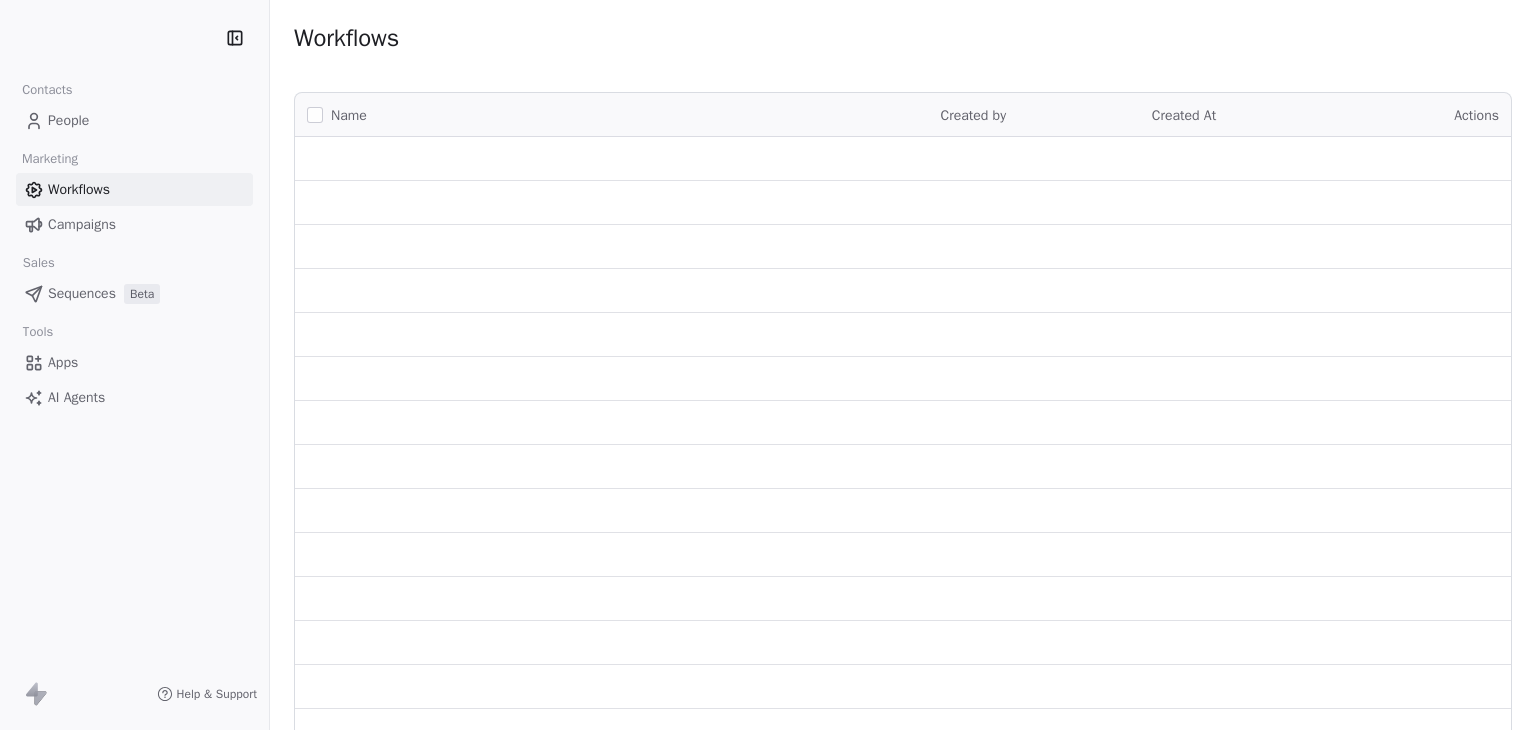 scroll, scrollTop: 0, scrollLeft: 0, axis: both 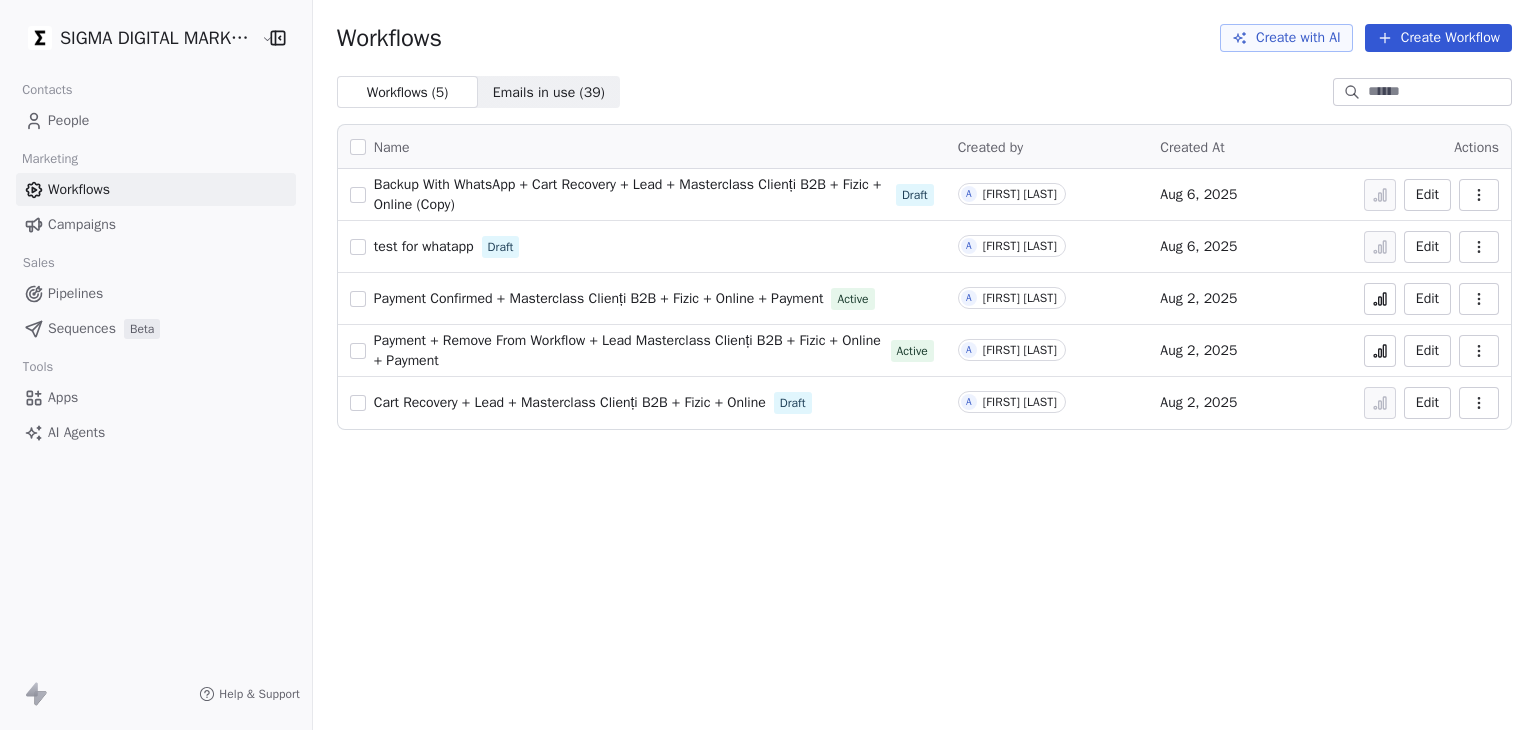 click on "SIGMA DIGITAL MARKETING SRL Contacts People Marketing Workflows Campaigns Sales Pipelines Sequences Beta Tools Apps AI Agents Help & Support Workflows Create with AI Create Workflow Workflows ( 5 ) Workflows ( 5 ) Emails in use ( 39 ) Emails in use ( 39 ) Name Created by Created At Actions Backup With WhatsApp + Cart Recovery + Lead + Masterclass Clienți B2B + Fizic + Online (Copy) Draft A [FIRST] [LAST] Aug 6, 2025 Edit test for whatapp Draft A [FIRST] [LAST] Aug 6, 2025 Edit Payment Confirmed + Masterclass Clienți B2B + Fizic + Online + Payment Active A [FIRST] [LAST] Aug 2, 2025 Edit Payment + Remove From Workflow + Lead Masterclass Clienți B2B + Fizic + Online + Payment Active A [FIRST] [LAST] Aug 2, 2025 Edit Cart Recovery + Lead + Masterclass Clienți B2B + Fizic + Online Draft A [FIRST] [LAST] Aug 2, 2025 Edit" at bounding box center [768, 365] 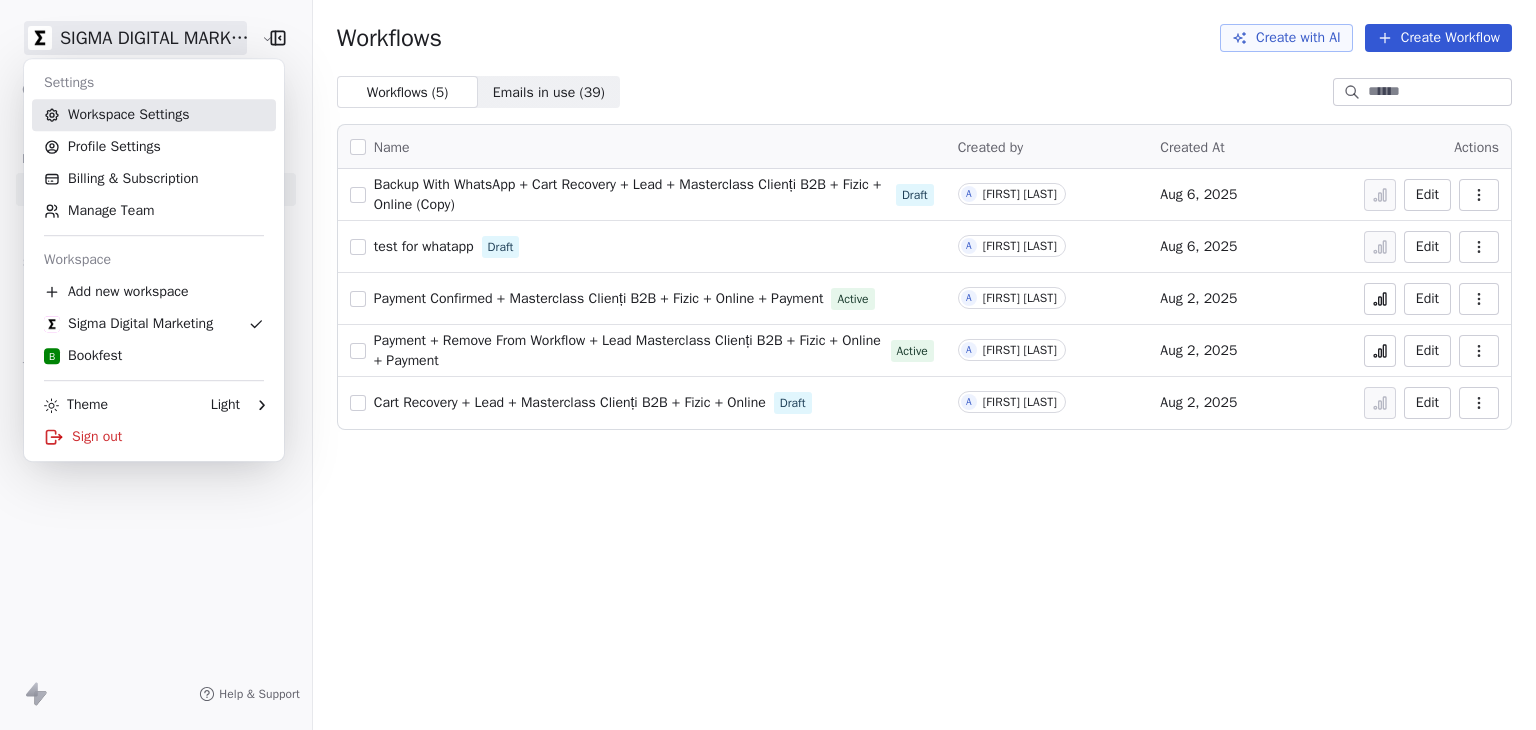 click on "Workspace Settings" at bounding box center [154, 115] 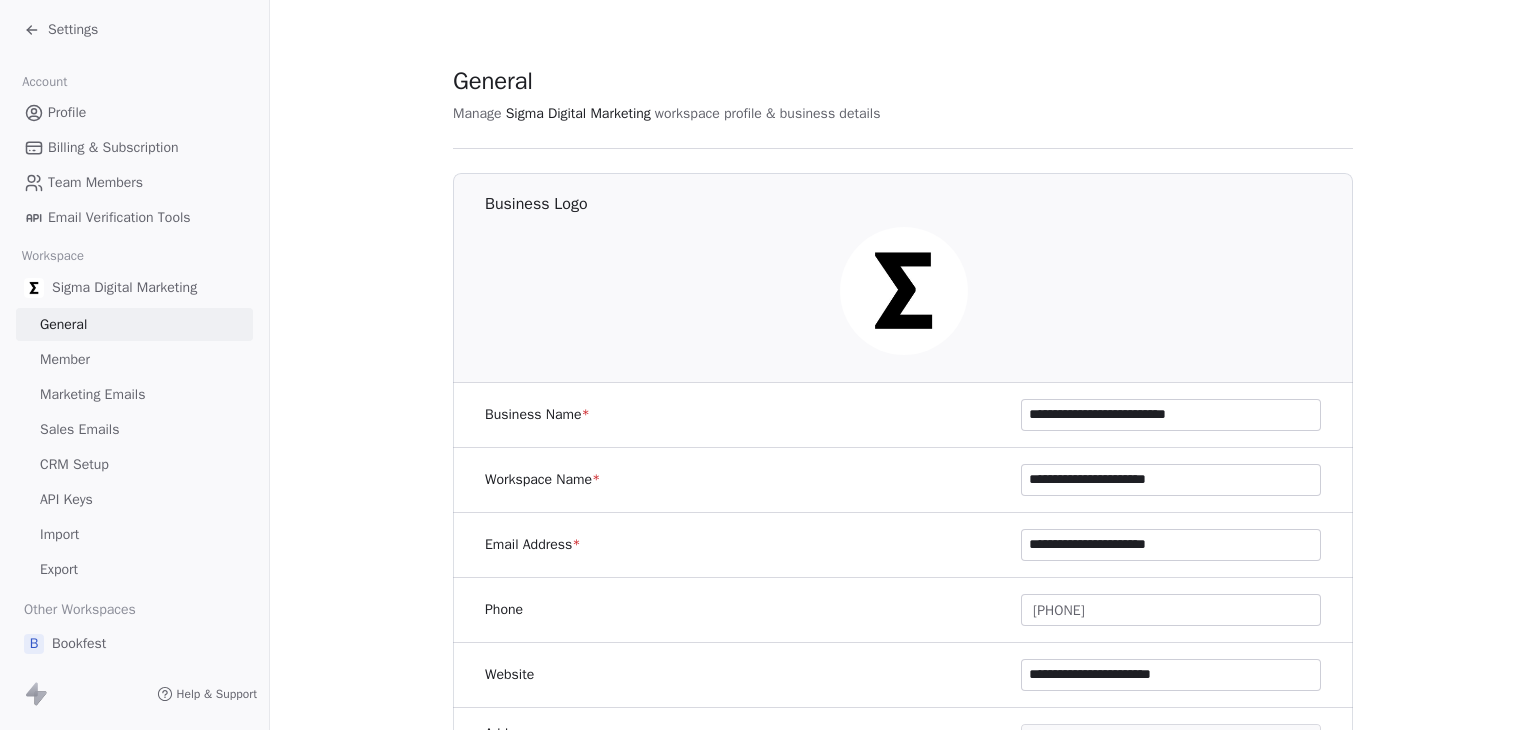 click on "Marketing Emails" at bounding box center (92, 394) 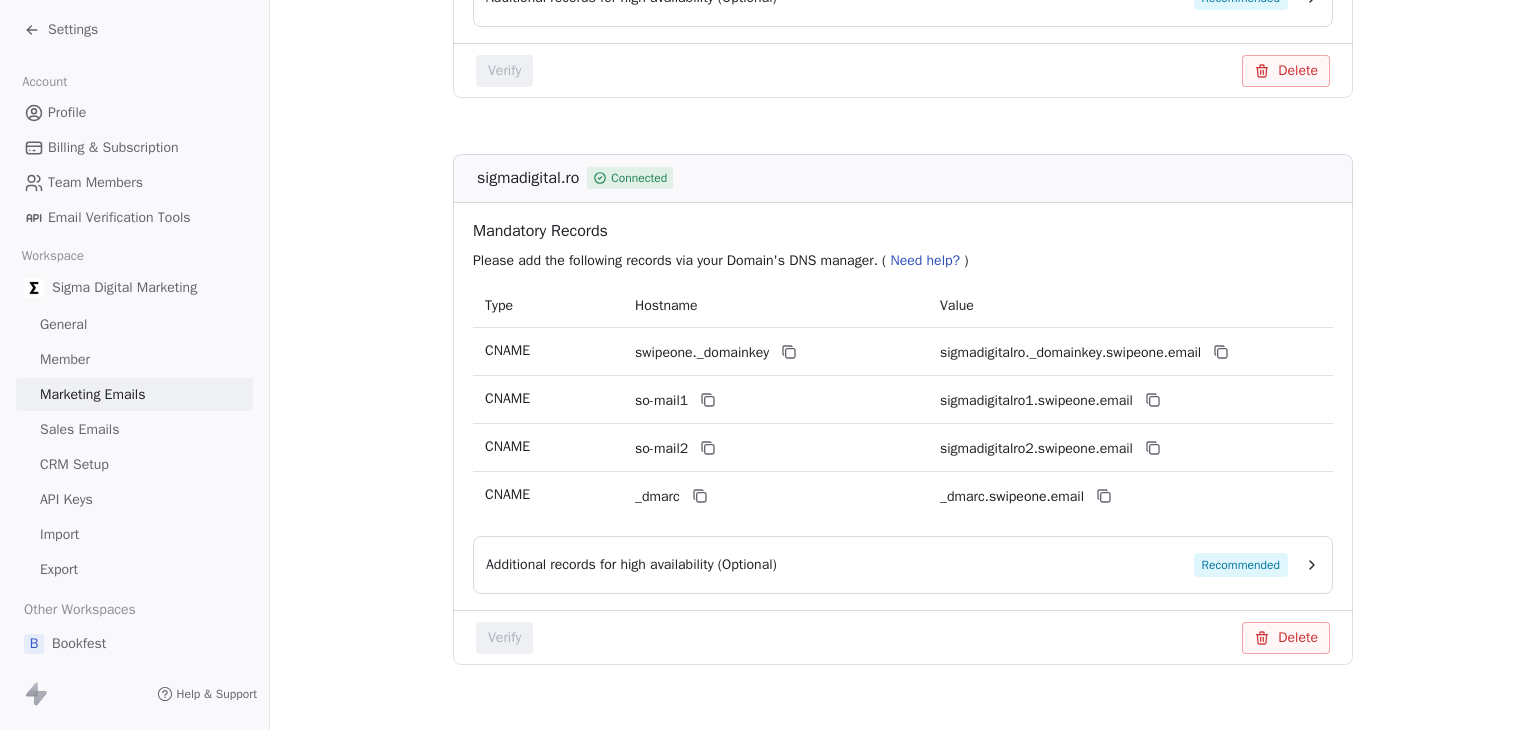 scroll, scrollTop: 800, scrollLeft: 0, axis: vertical 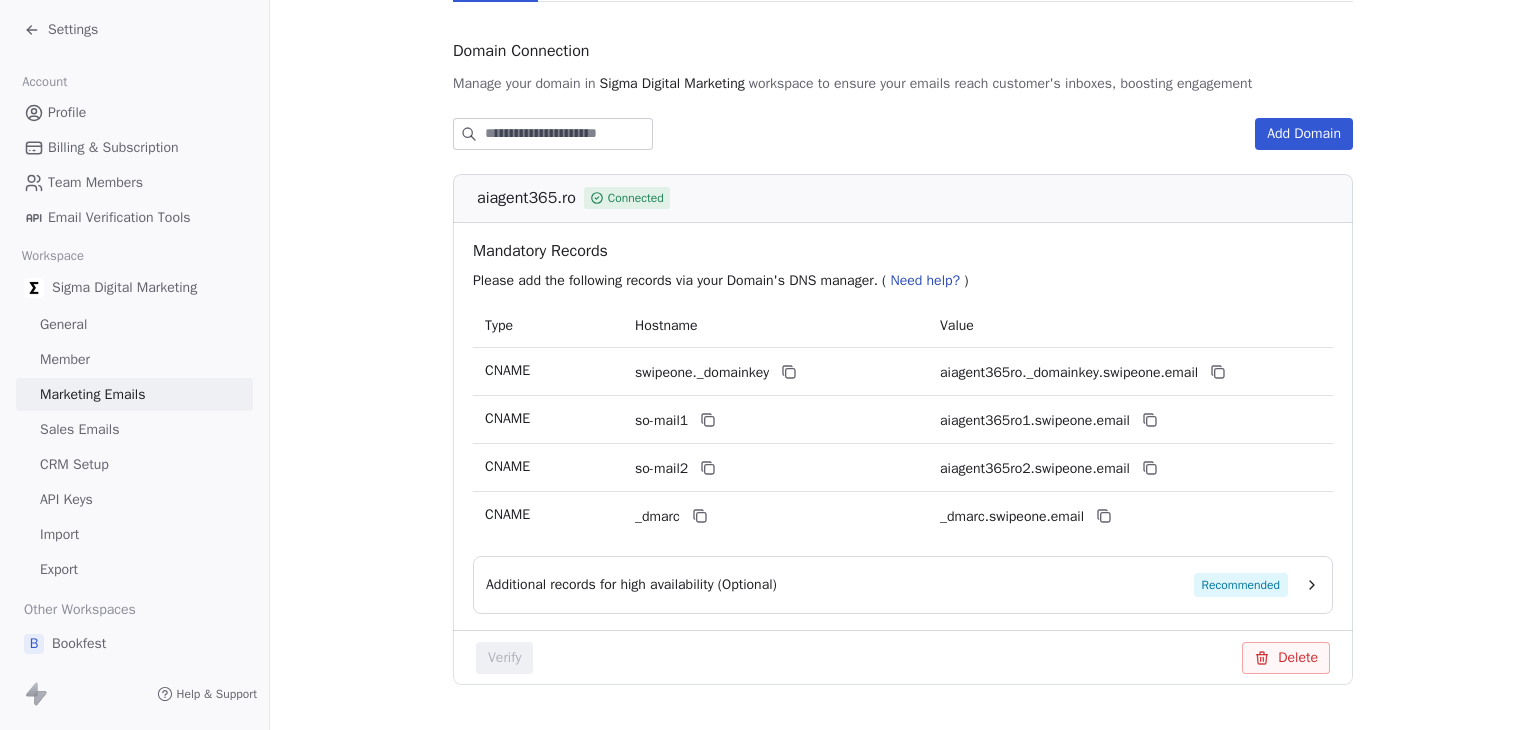 click on "Settings" at bounding box center (73, 30) 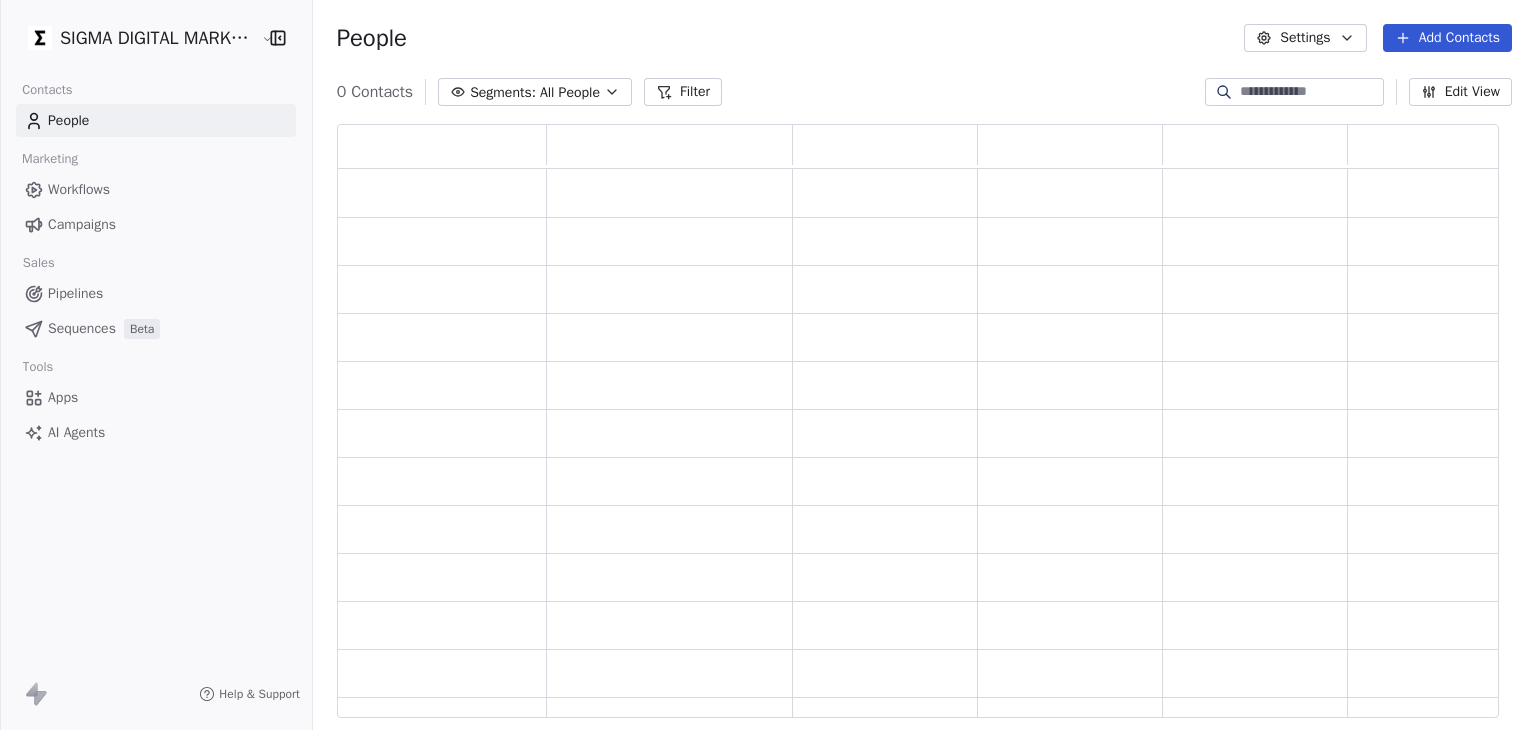 scroll, scrollTop: 16, scrollLeft: 16, axis: both 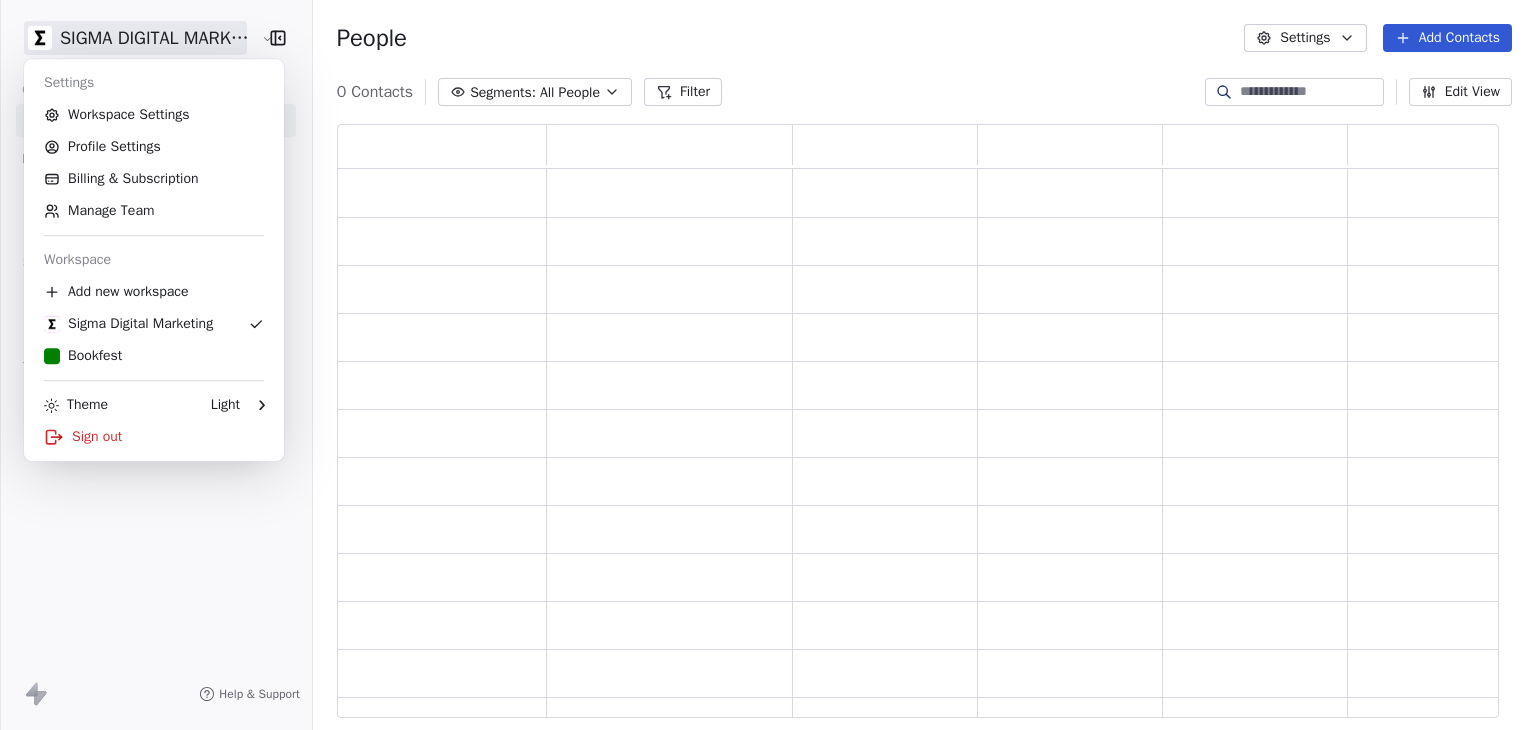 click on "SIGMA DIGITAL MARKETING SRL Contacts People Marketing Workflows Campaigns Sales Pipelines Sequences Beta Tools Apps AI Agents Help & Support People Settings  Add Contacts 0 Contacts Segments: All People Filter  Edit View Tag Add to Sequence Export   Settings Workspace Settings Profile Settings Billing & Subscription Manage Team   Workspace Add new workspace Sigma Digital Marketing Bookfest Theme Light Sign out" at bounding box center [768, 365] 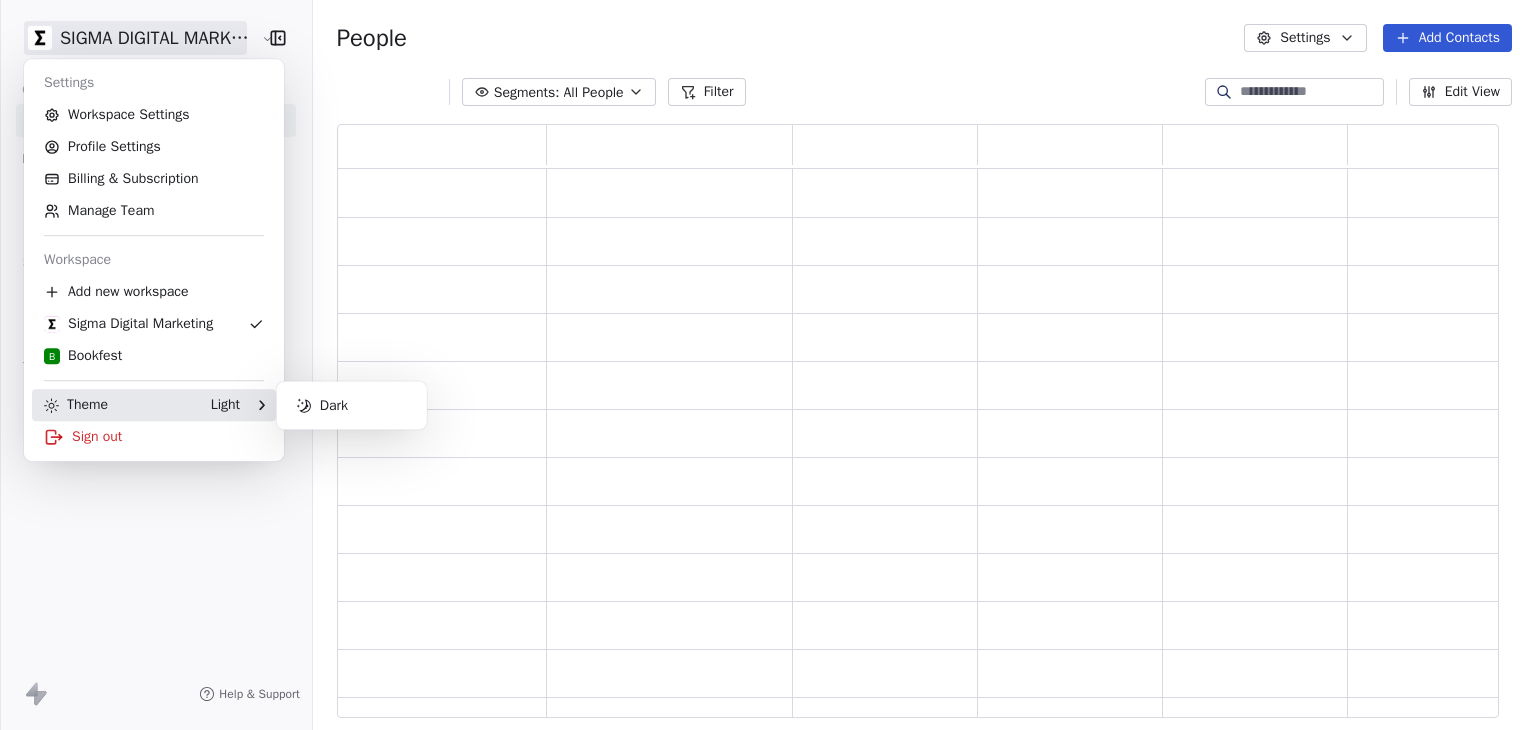 click on "Sign out" at bounding box center [154, 437] 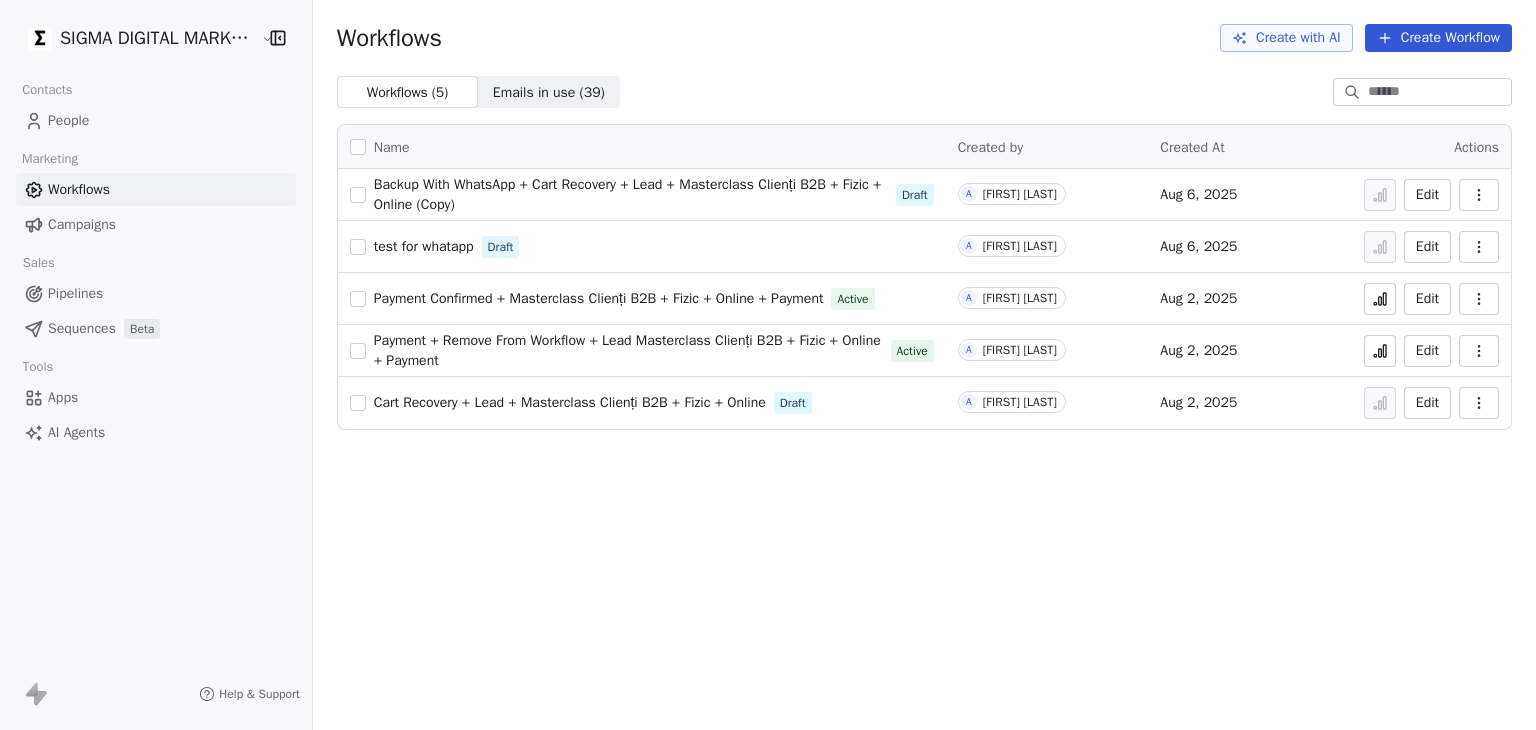 scroll, scrollTop: 0, scrollLeft: 0, axis: both 